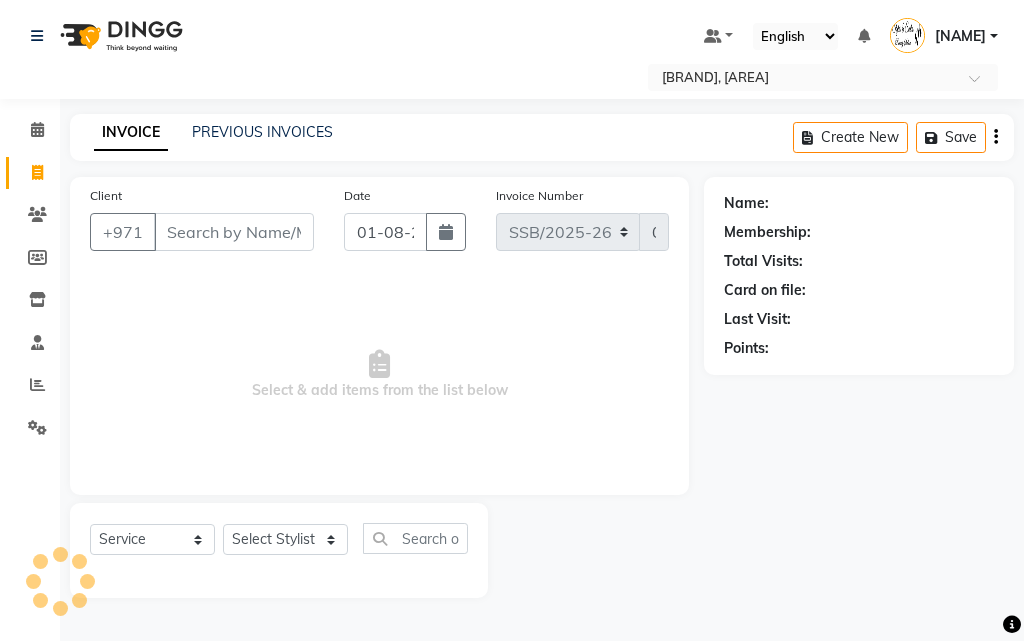 select on "service" 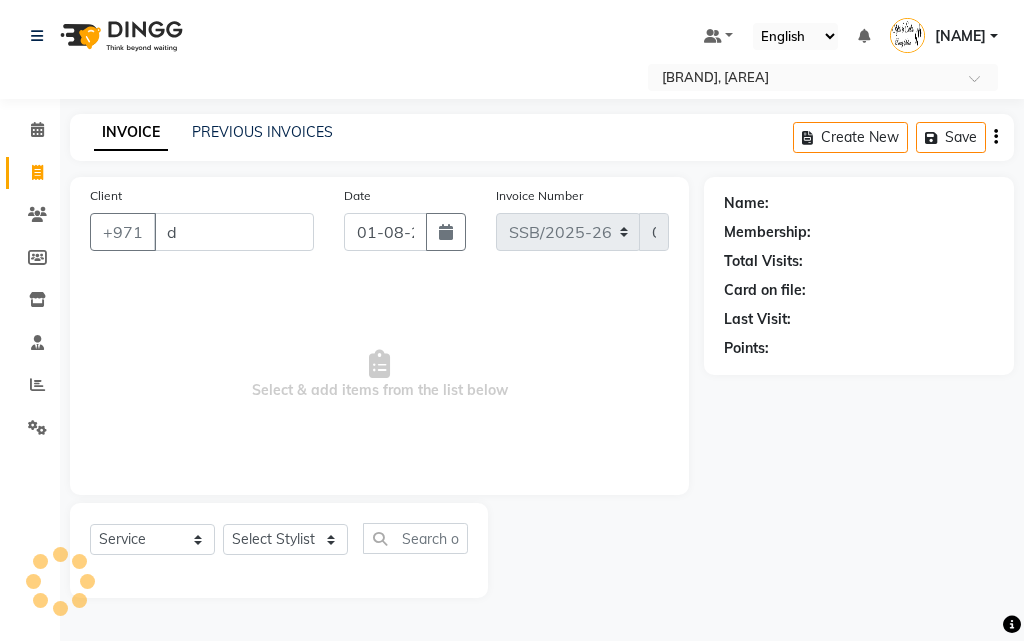 select on "product" 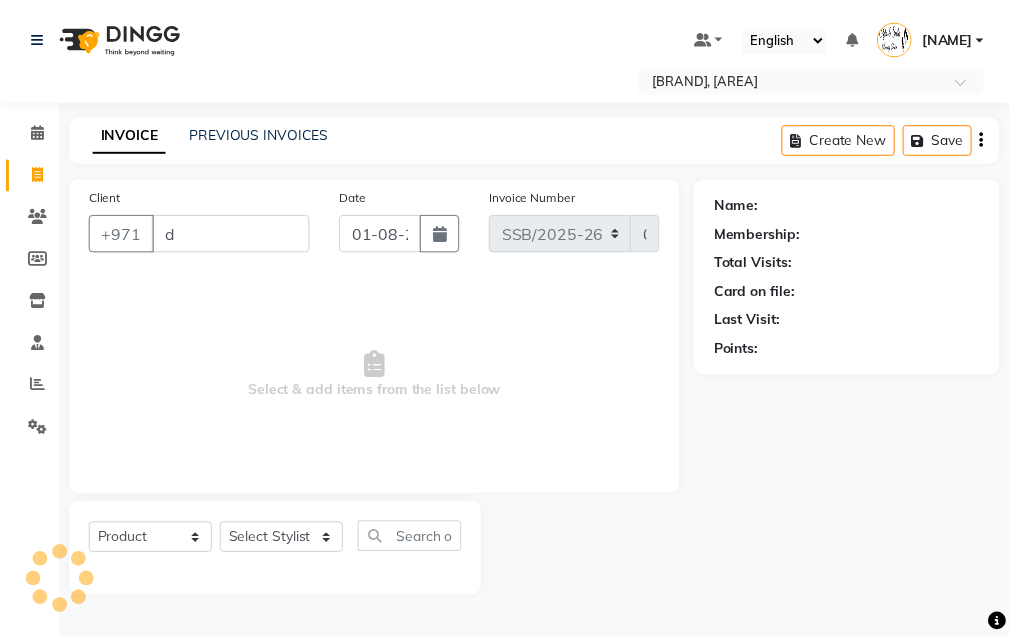 scroll, scrollTop: 0, scrollLeft: 0, axis: both 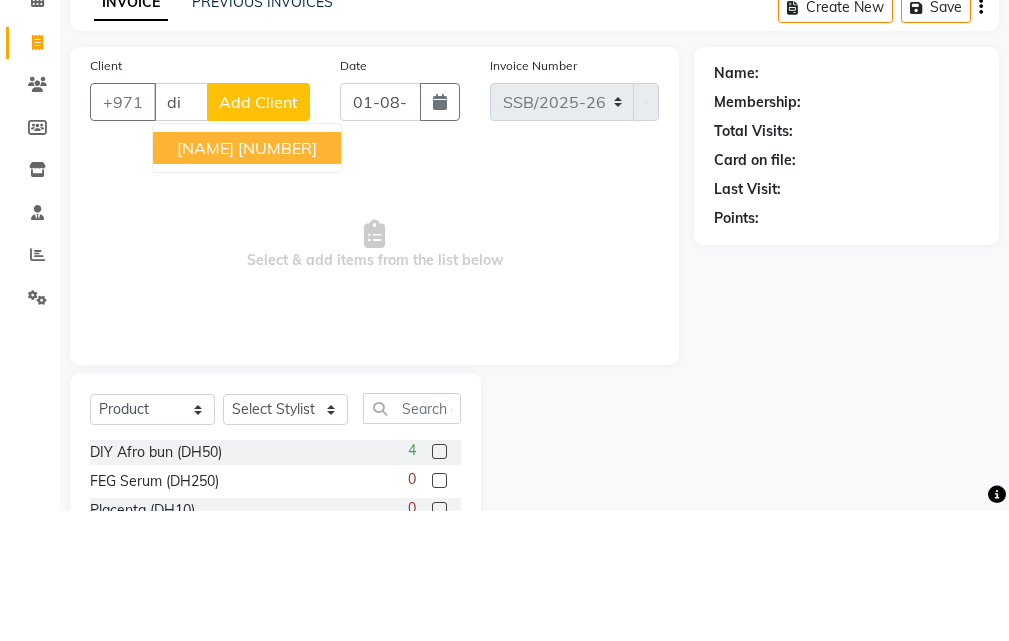 type on "d" 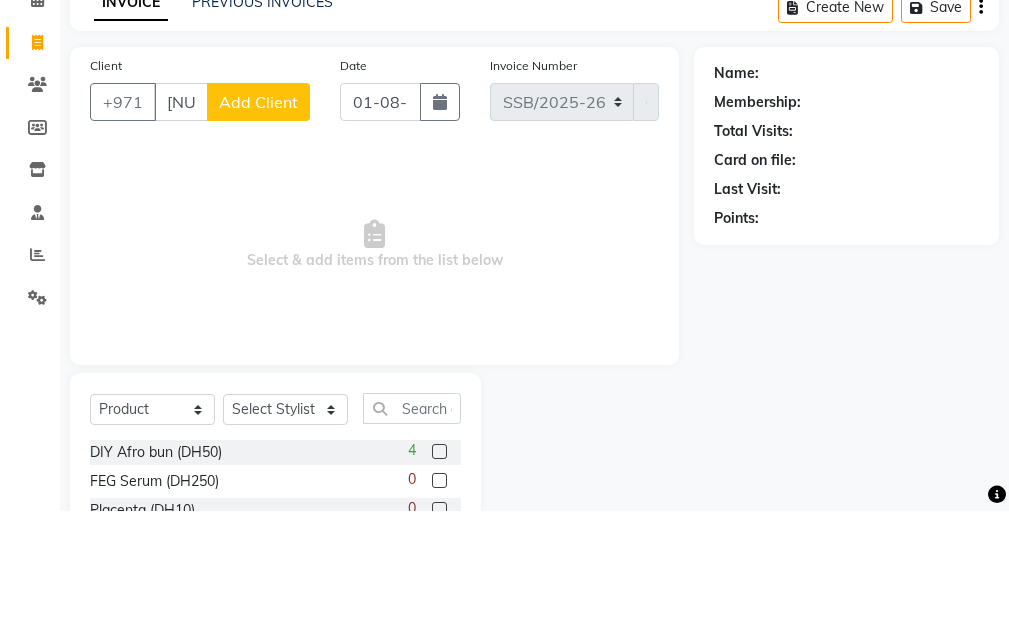 type on "[NUMBER]" 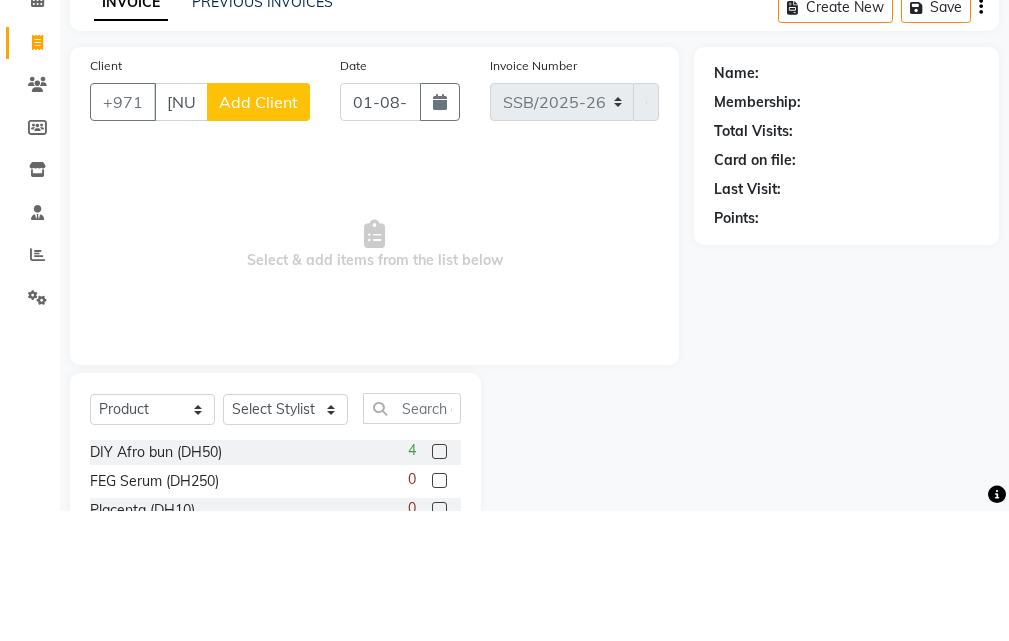 click on "Add Client" 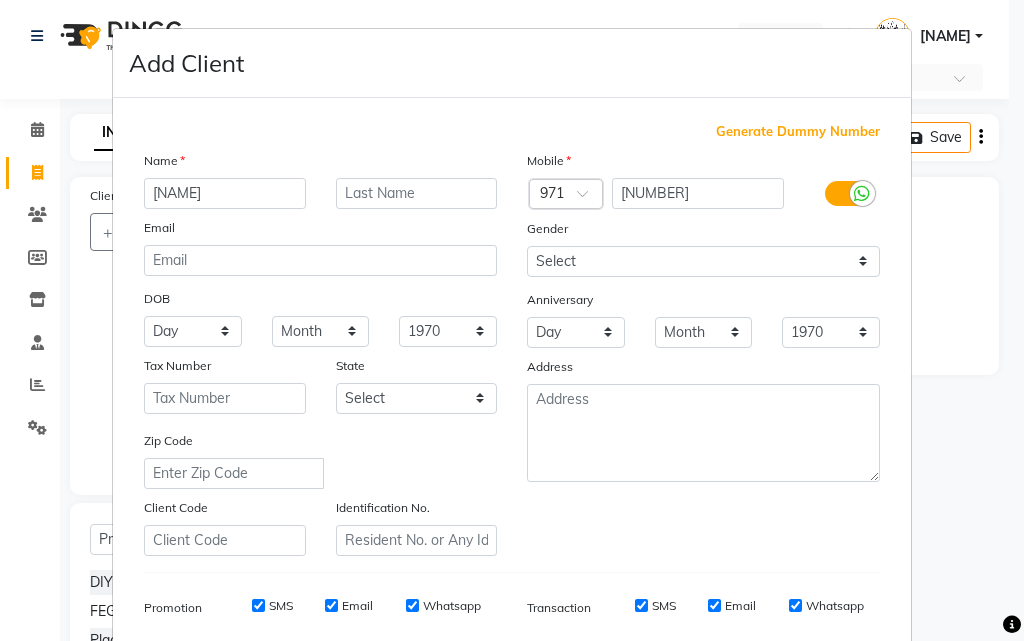 type on "[NAME]" 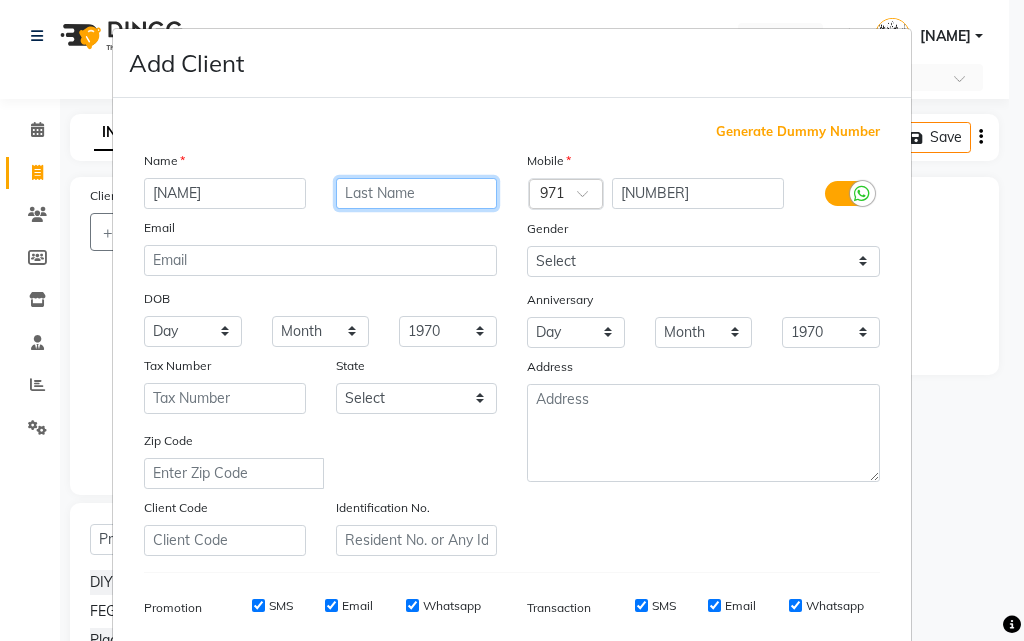 click at bounding box center [417, 193] 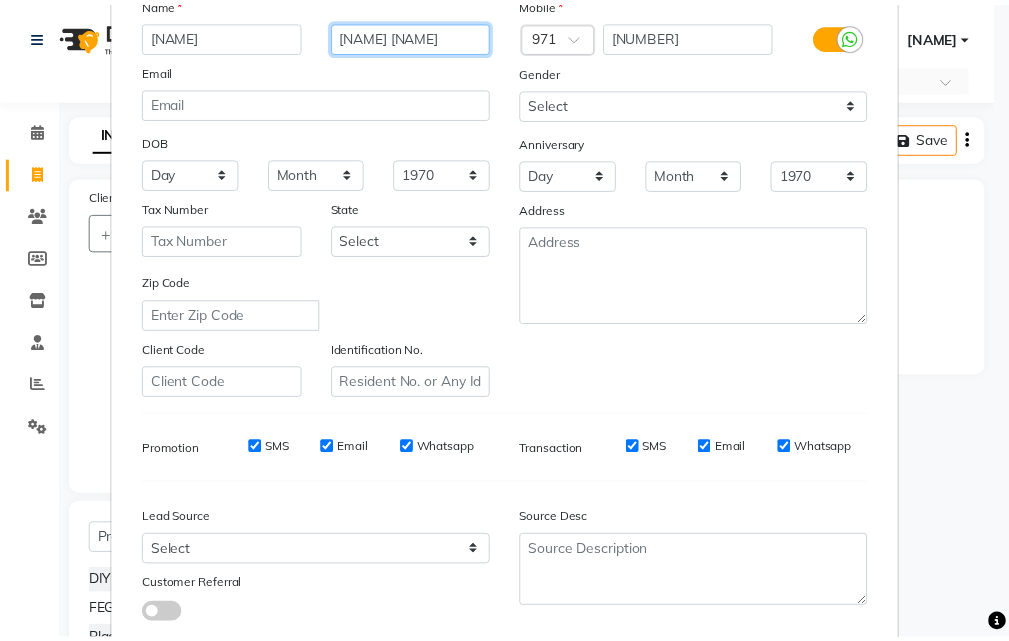 scroll, scrollTop: 282, scrollLeft: 0, axis: vertical 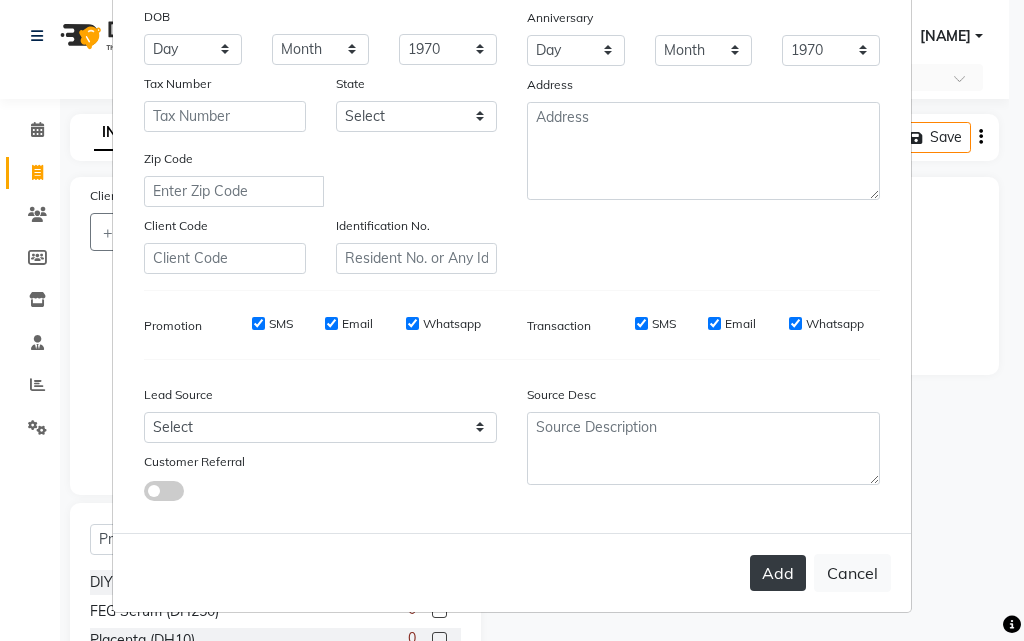 type on "[NAME] [NAME]" 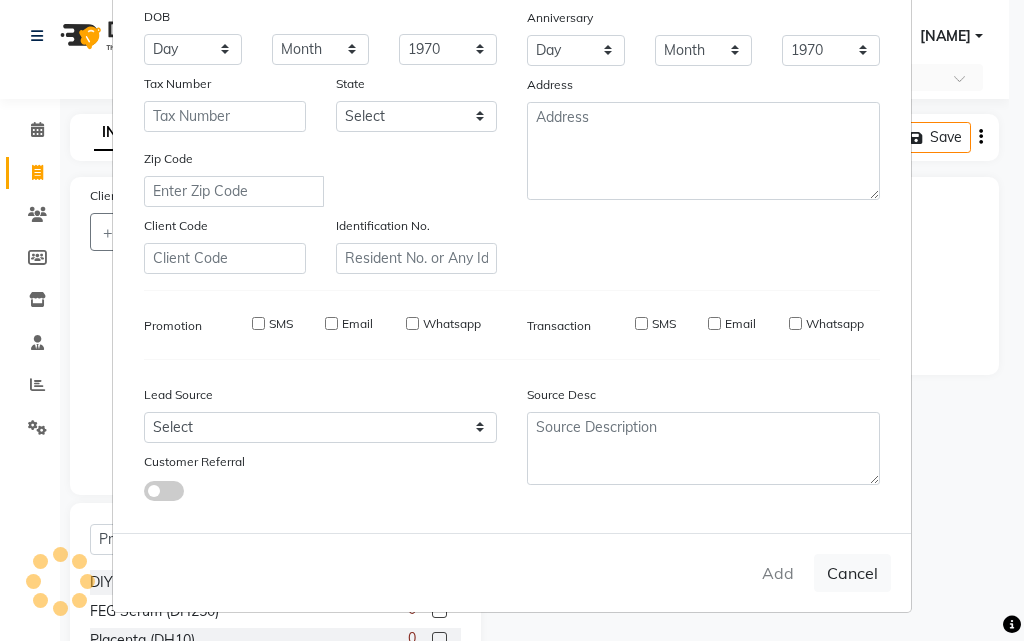 type 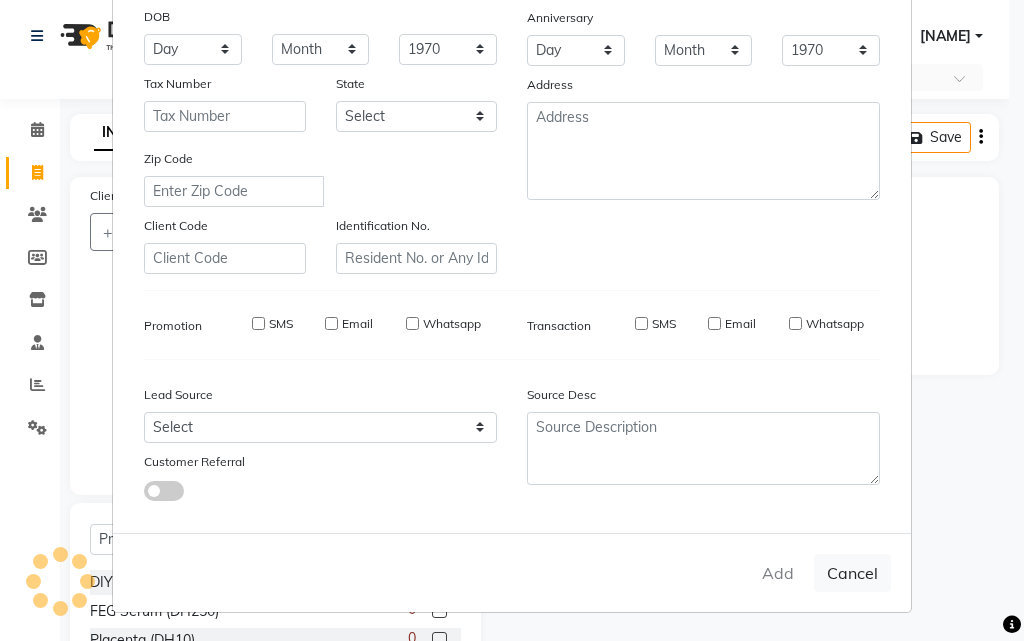 select 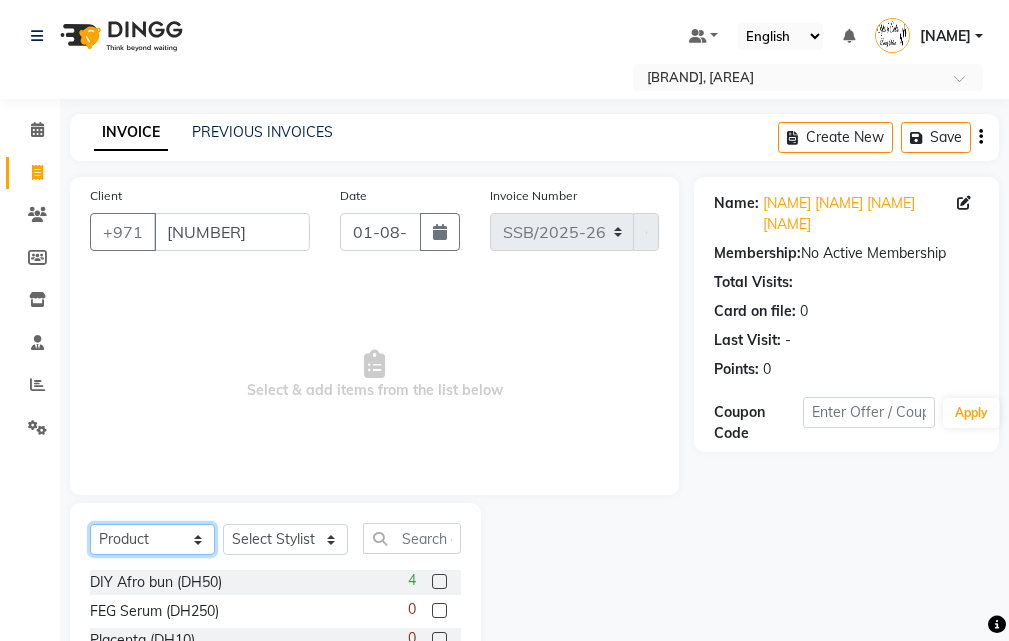click on "Select  Service  Product  Membership  Package Voucher Prepaid Gift Card" 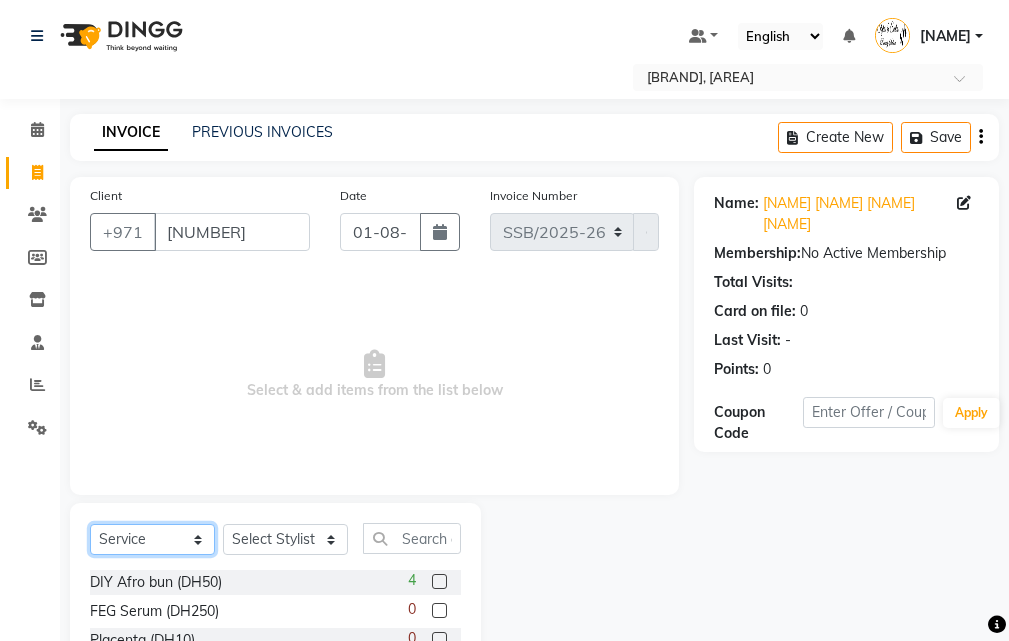 click on "Select  Service  Product  Membership  Package Voucher Prepaid Gift Card" 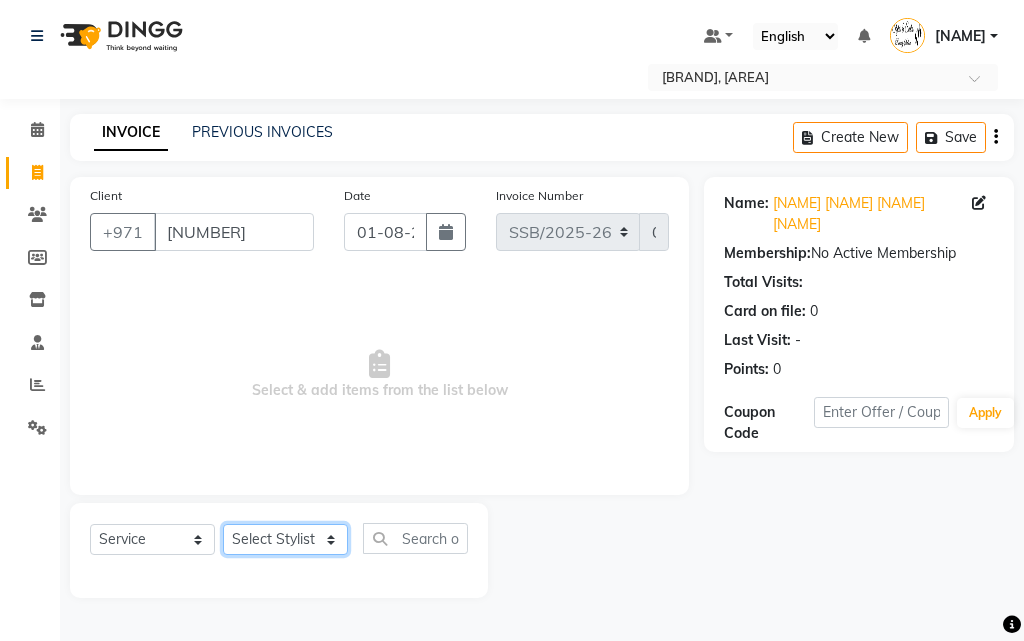 click on "Select Stylist [NAME] [NAME] [NAME] [NAME] [NAME] [NAME] [NAME] [NAME] [NAME] [NAME] [NAME]" 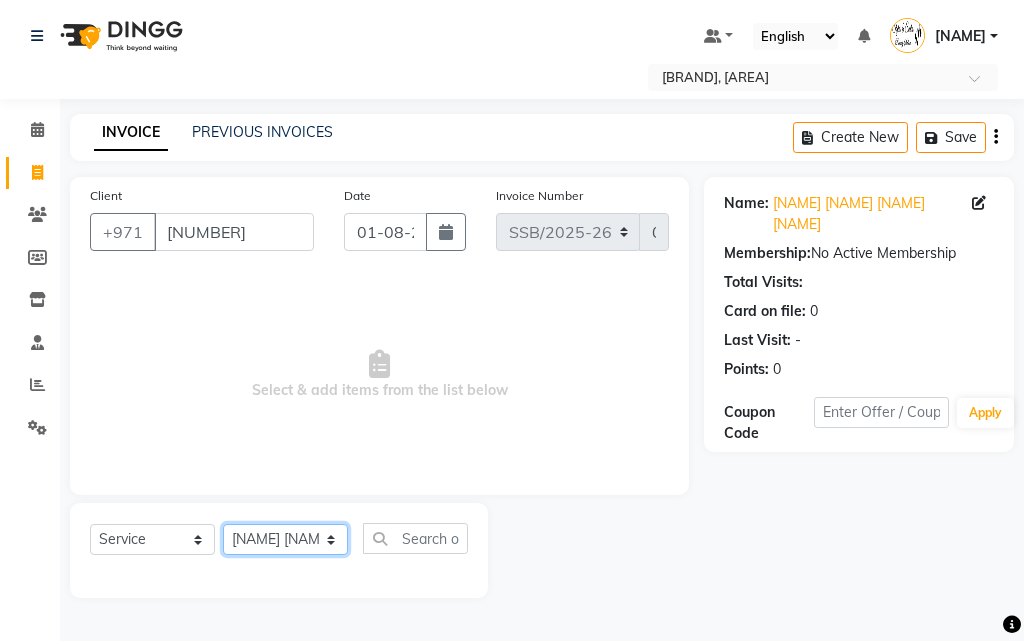 click on "Select Stylist [NAME] [NAME] [NAME] [NAME] [NAME] [NAME] [NAME] [NAME] [NAME] [NAME] [NAME]" 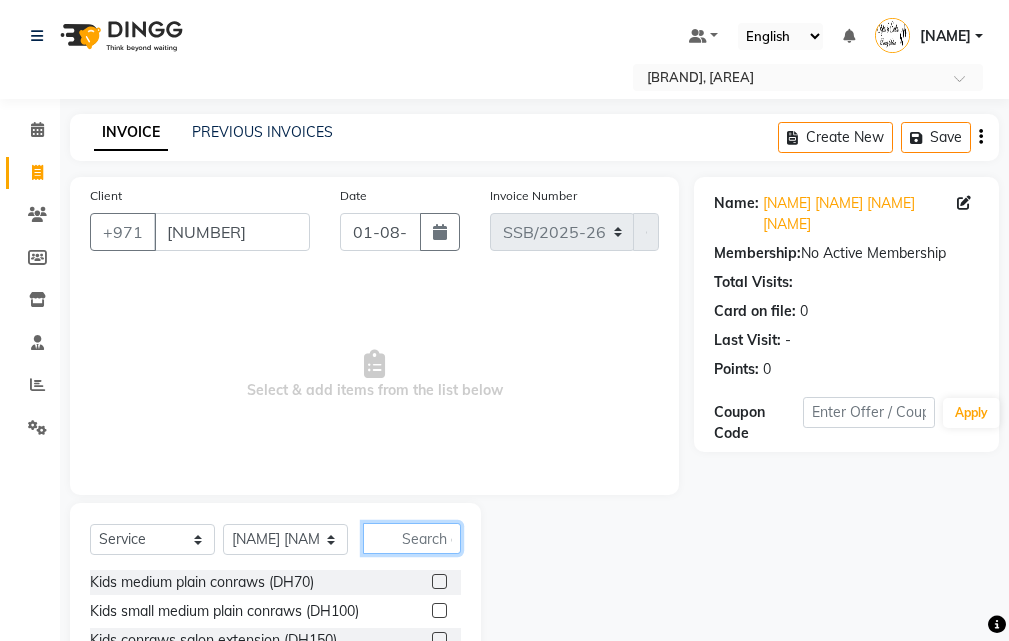 click 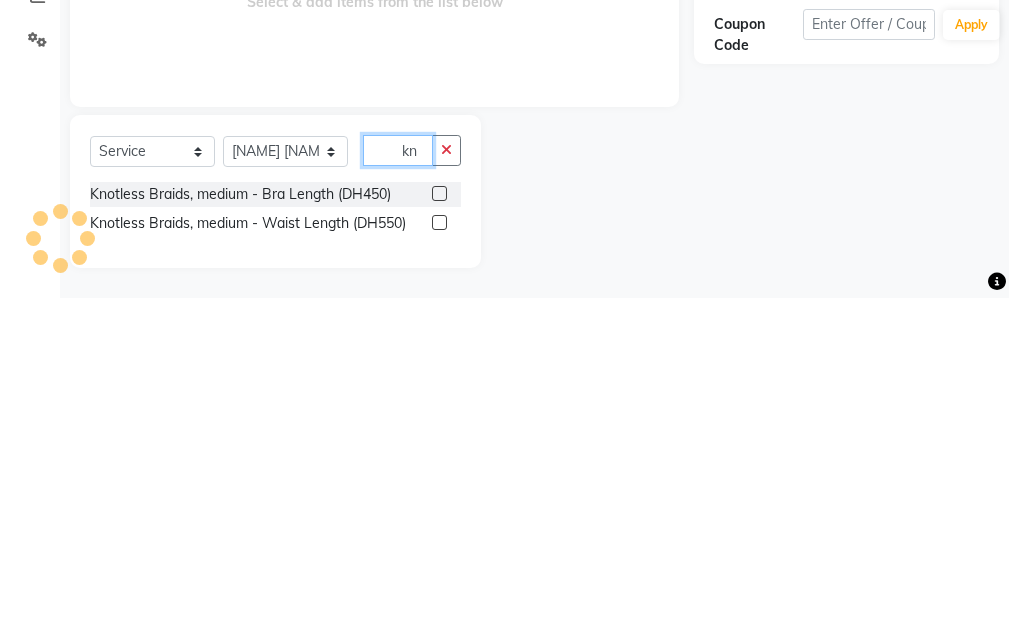 scroll, scrollTop: 45, scrollLeft: 0, axis: vertical 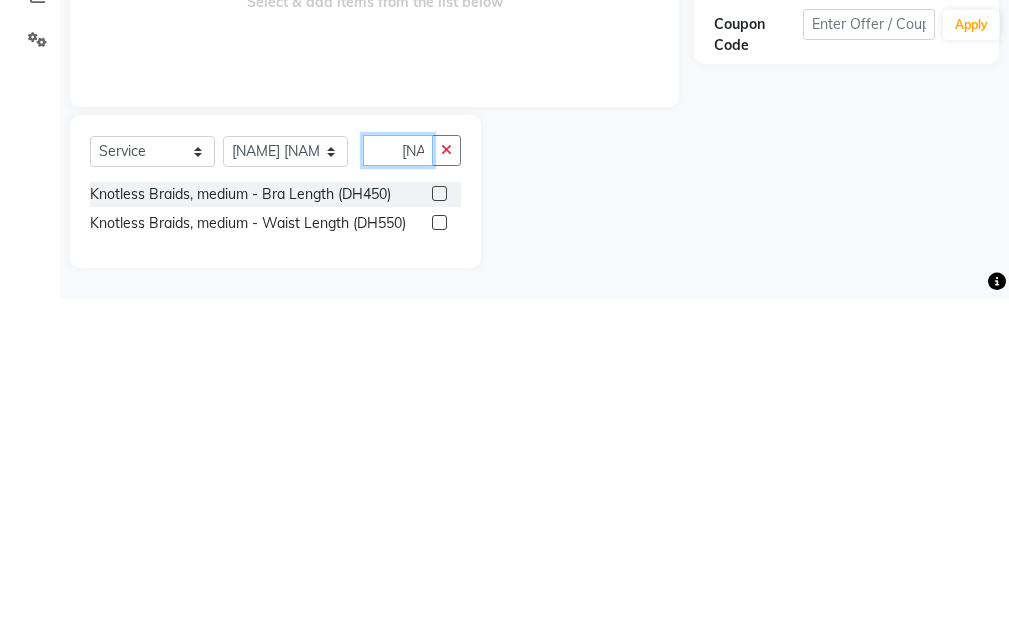 type on "[NAME]" 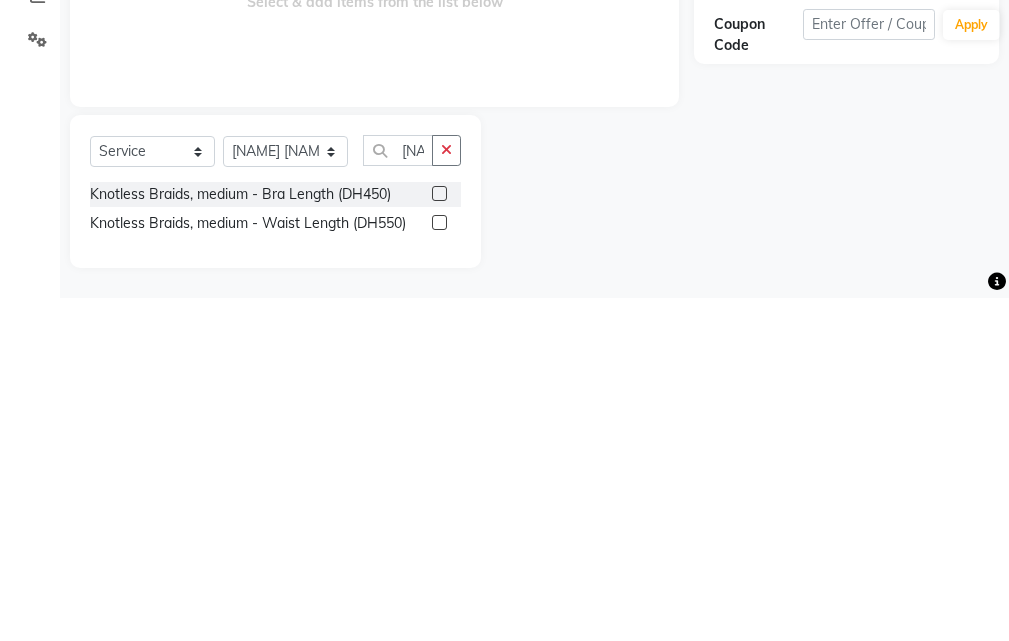 click 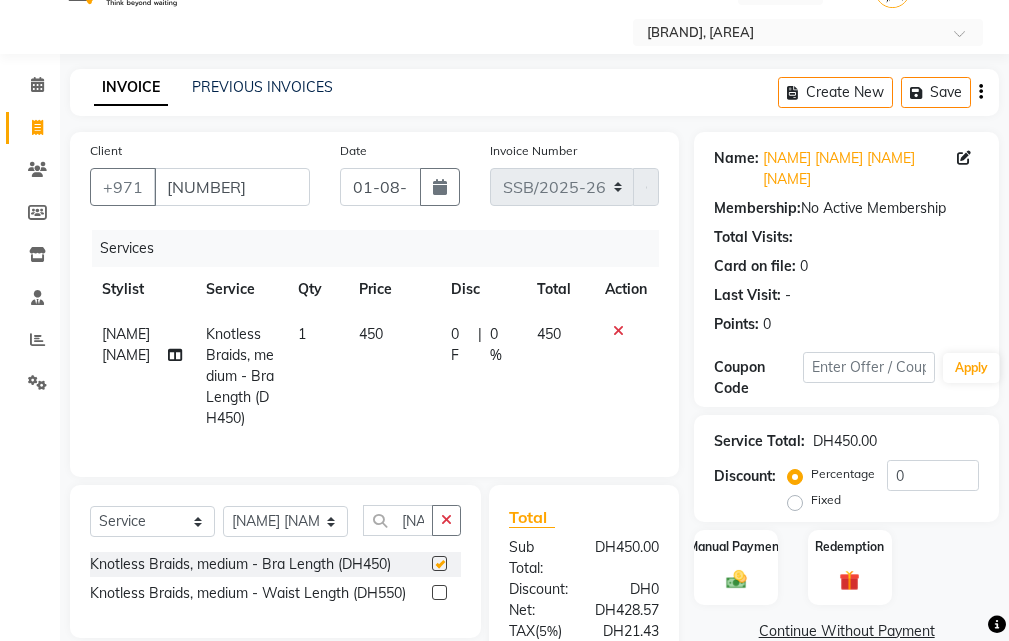 checkbox on "false" 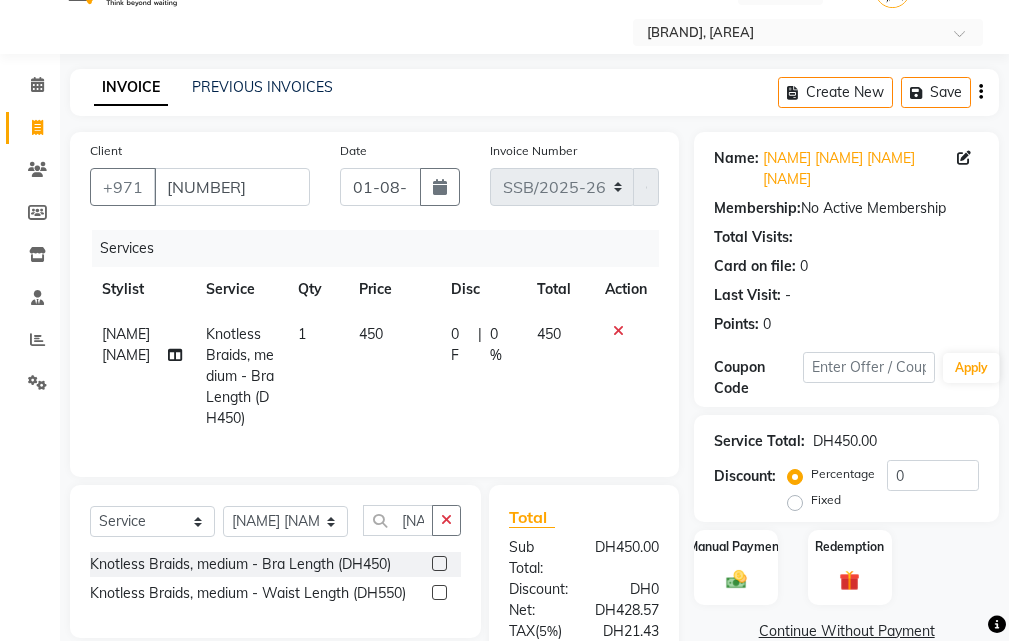click on "450" 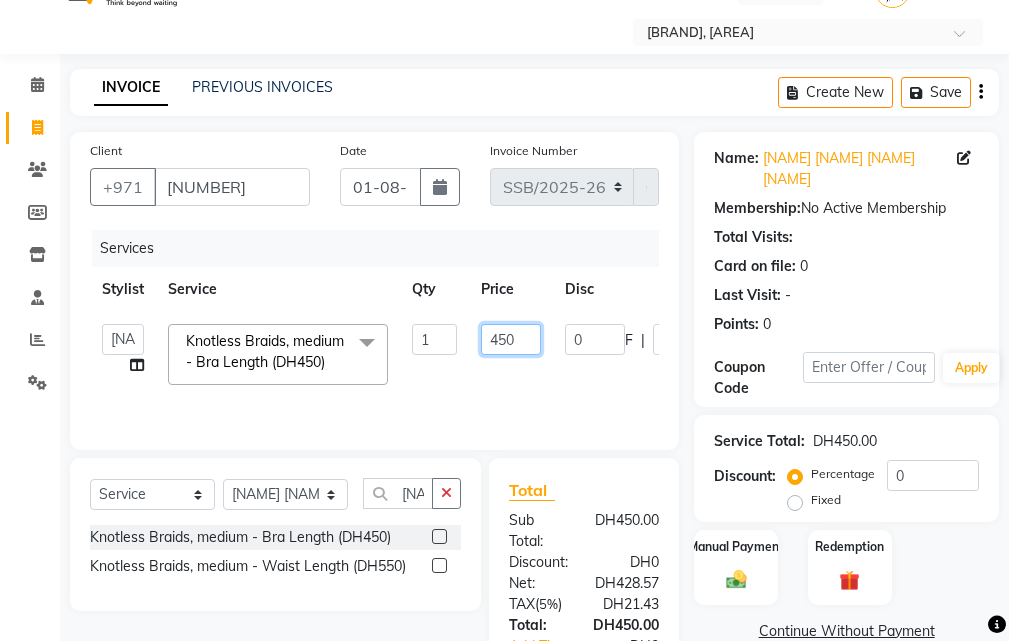 click on "450" 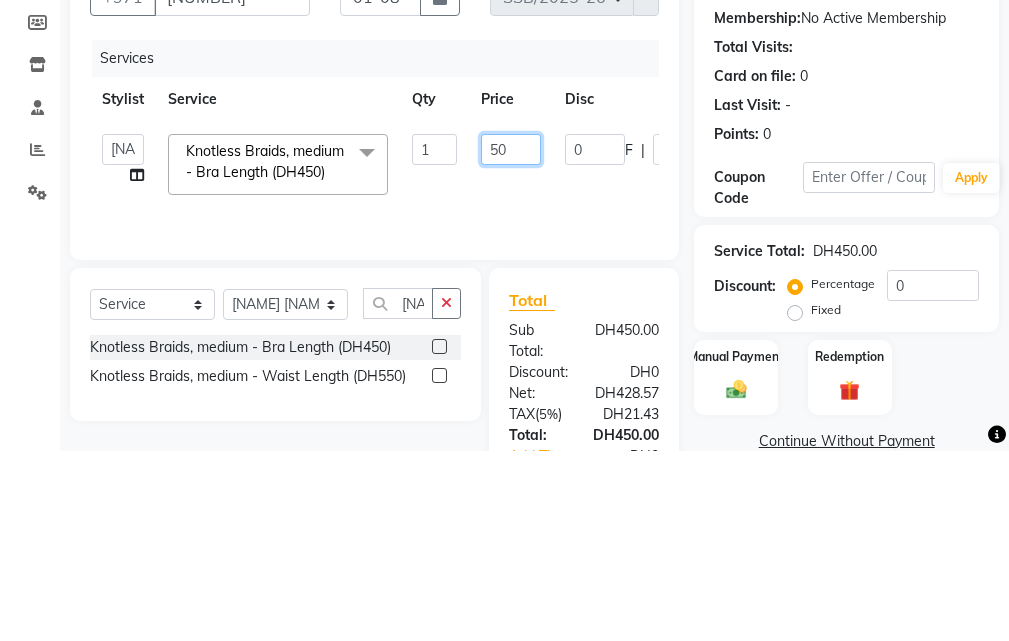 type on "350" 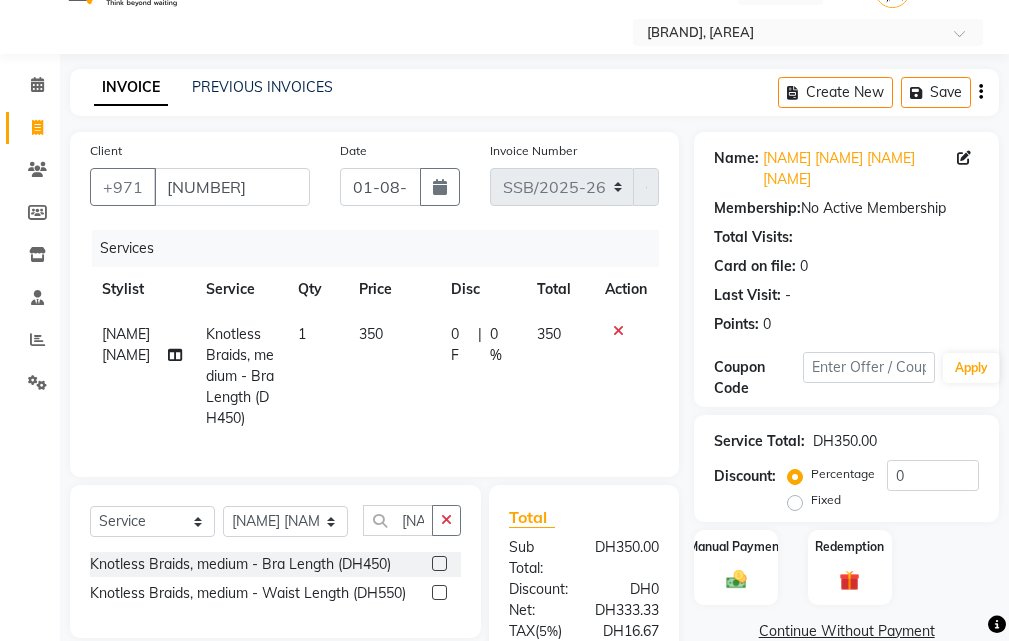 click 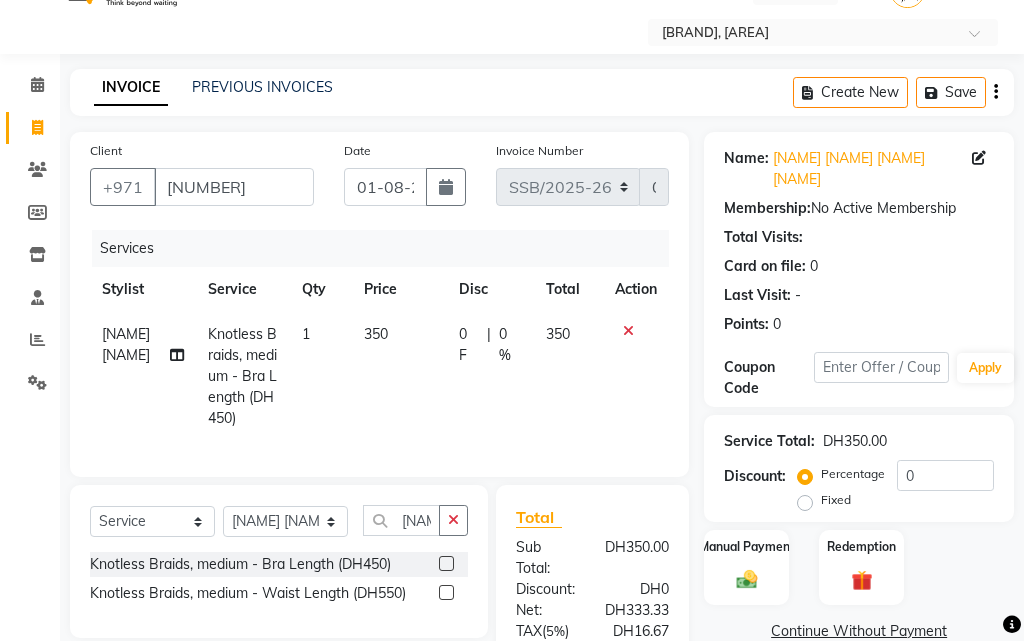 select on "41788" 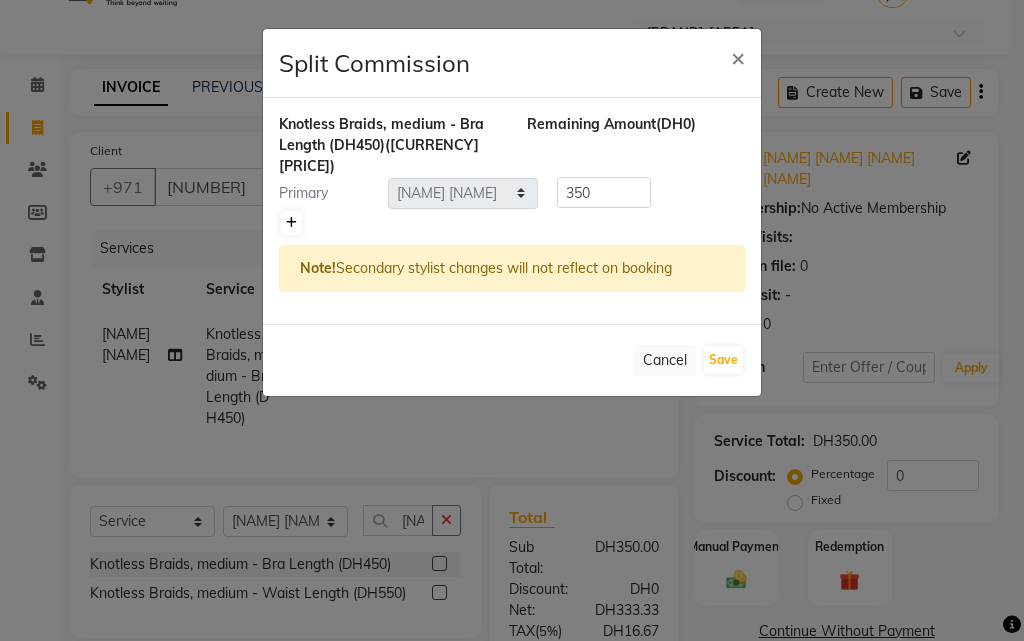 click 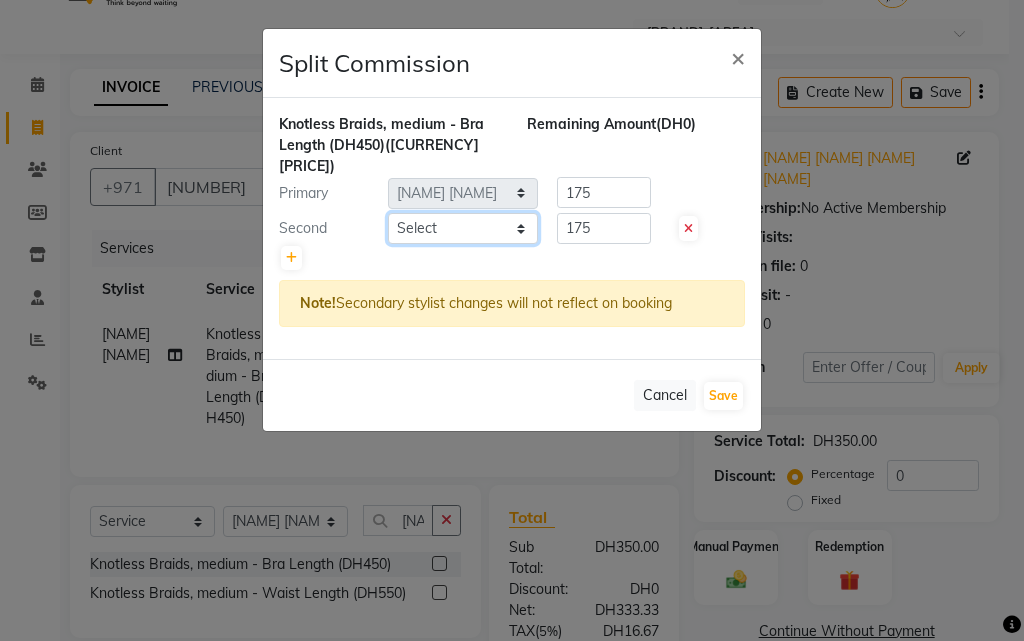 click on "Select [NAME] [NAME] [NAME] [NAME] [NAME] [NAME] [NAME] [NAME] [NAME] [NAME] [NAME]" 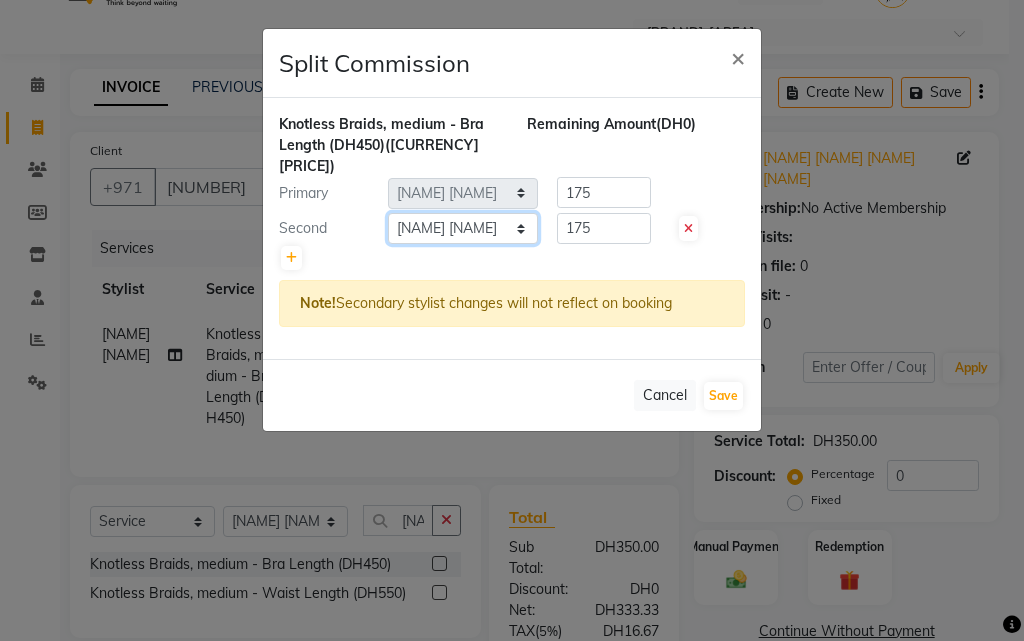 click on "Select [NAME] [NAME] [NAME] [NAME] [NAME] [NAME] [NAME] [NAME] [NAME] [NAME] [NAME]" 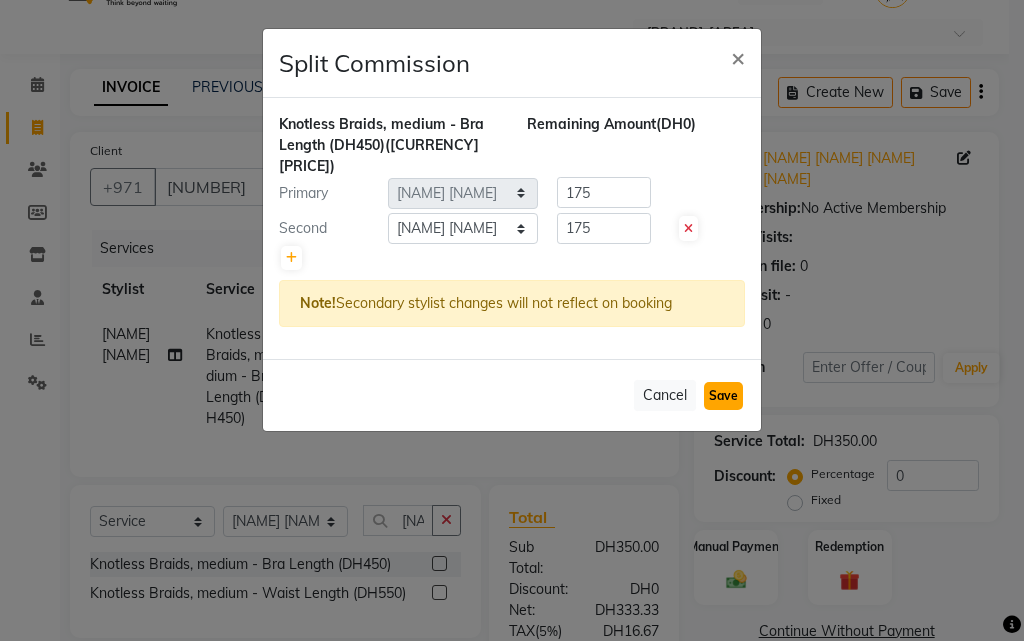 click on "Save" 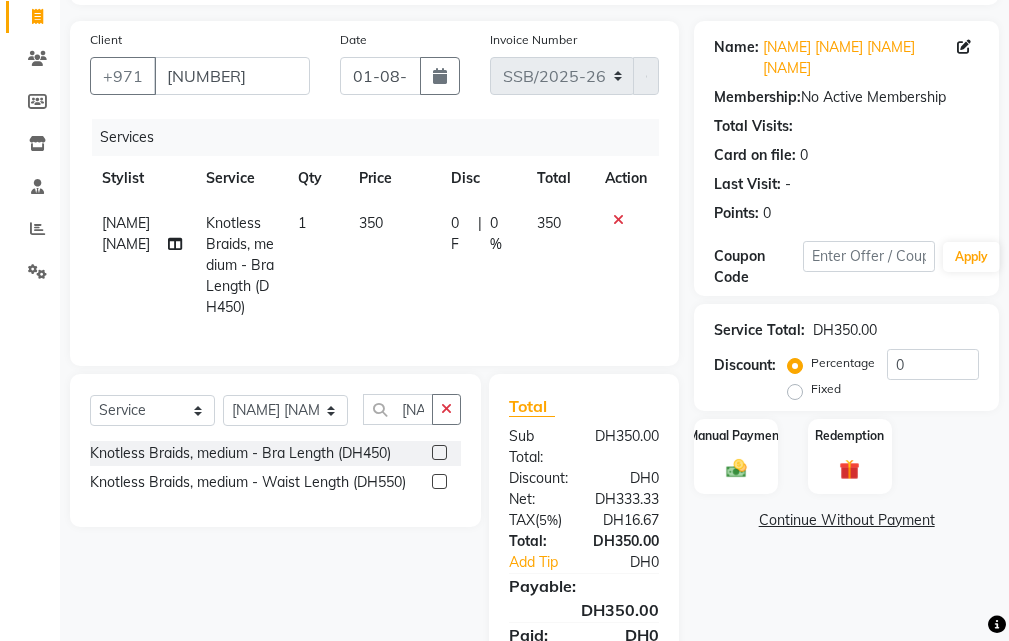 scroll, scrollTop: 273, scrollLeft: 0, axis: vertical 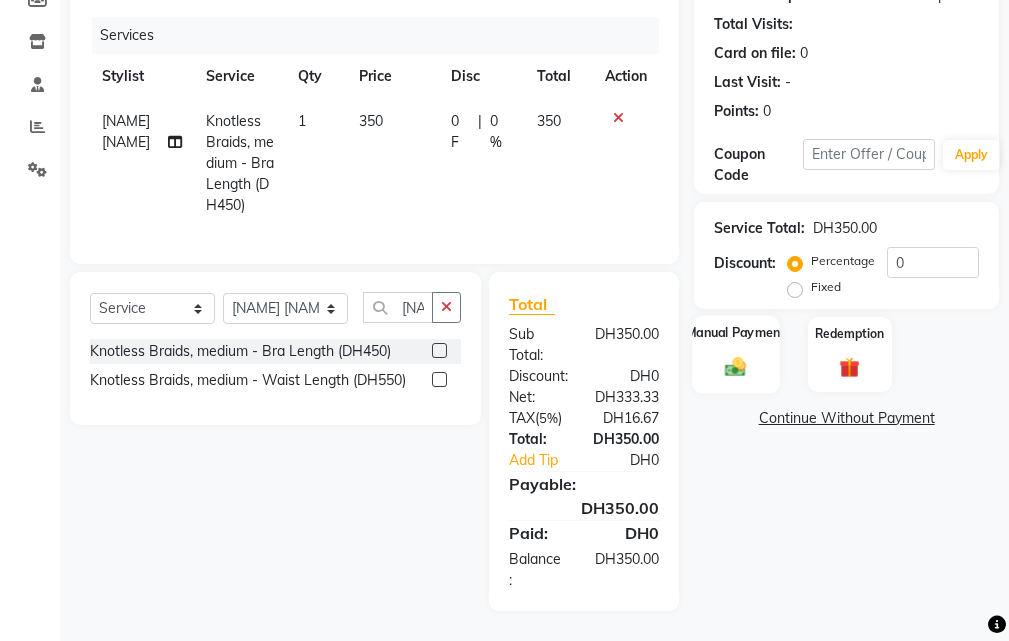 click 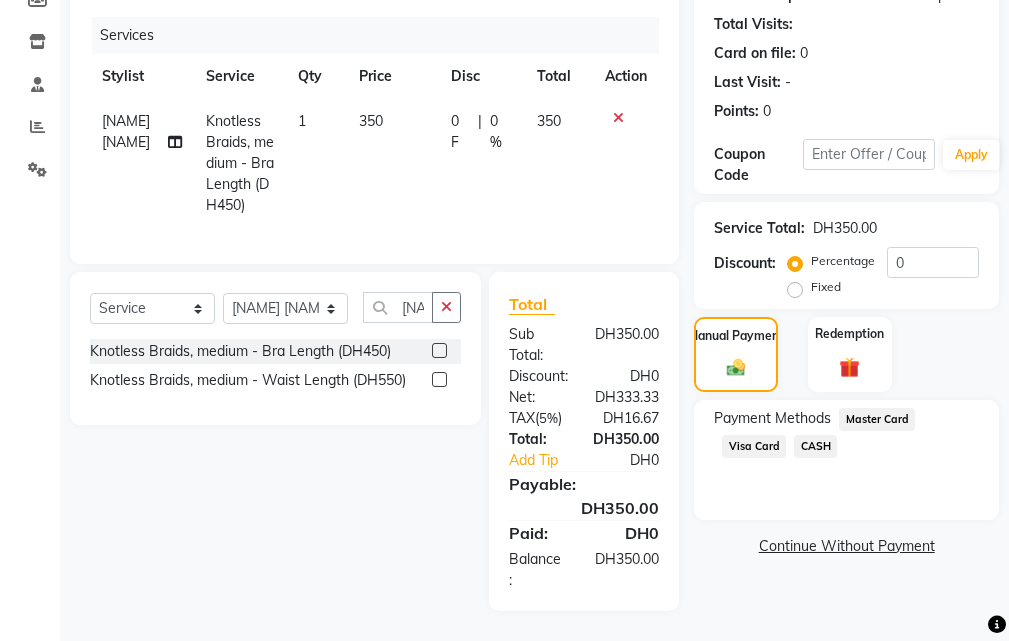 click on "Visa Card" 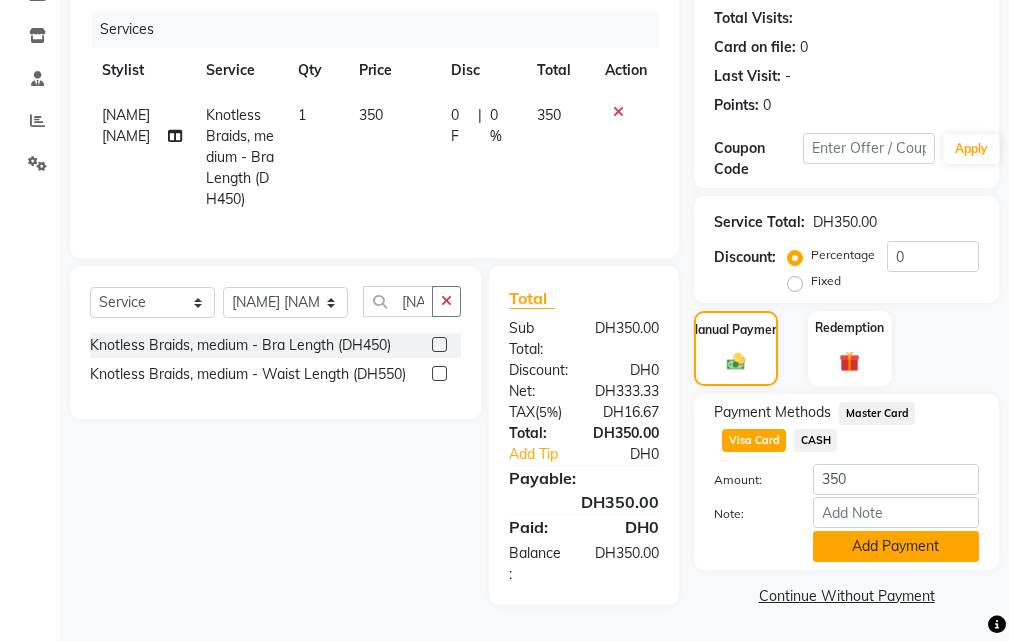 click on "Add Payment" 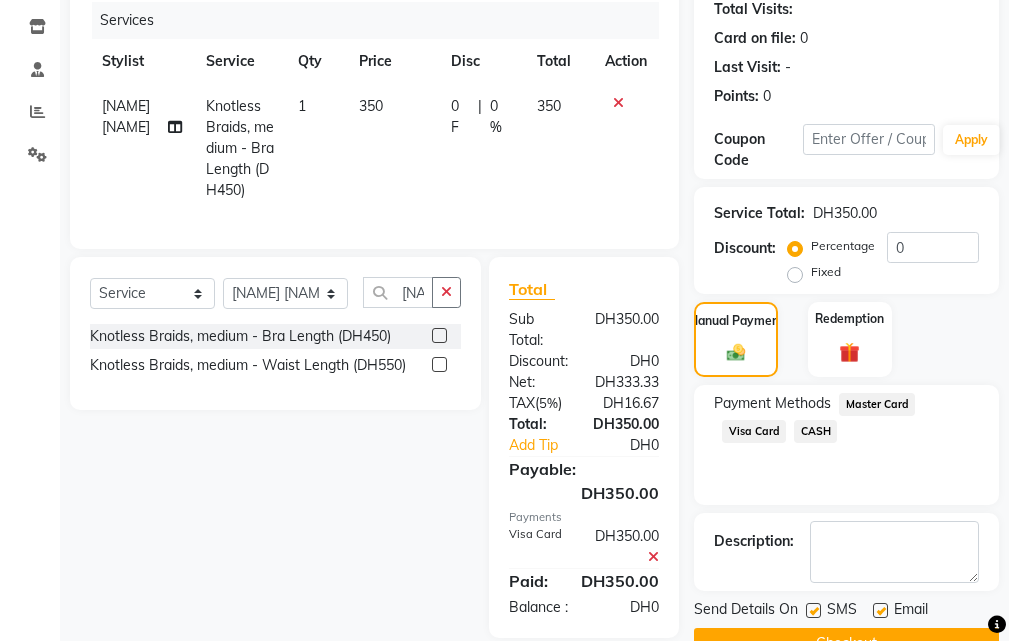 click 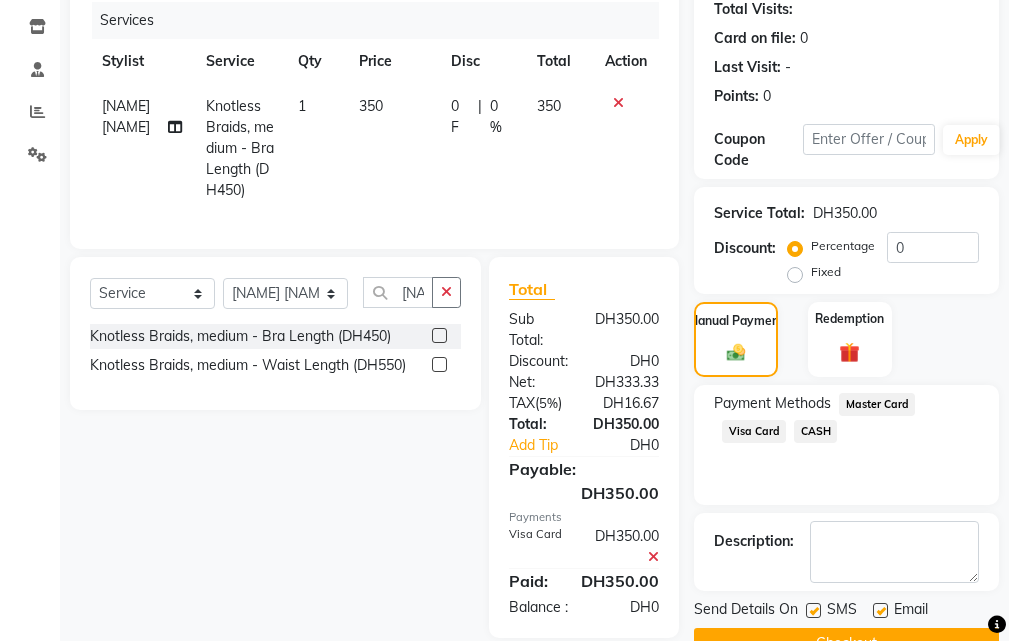 checkbox on "false" 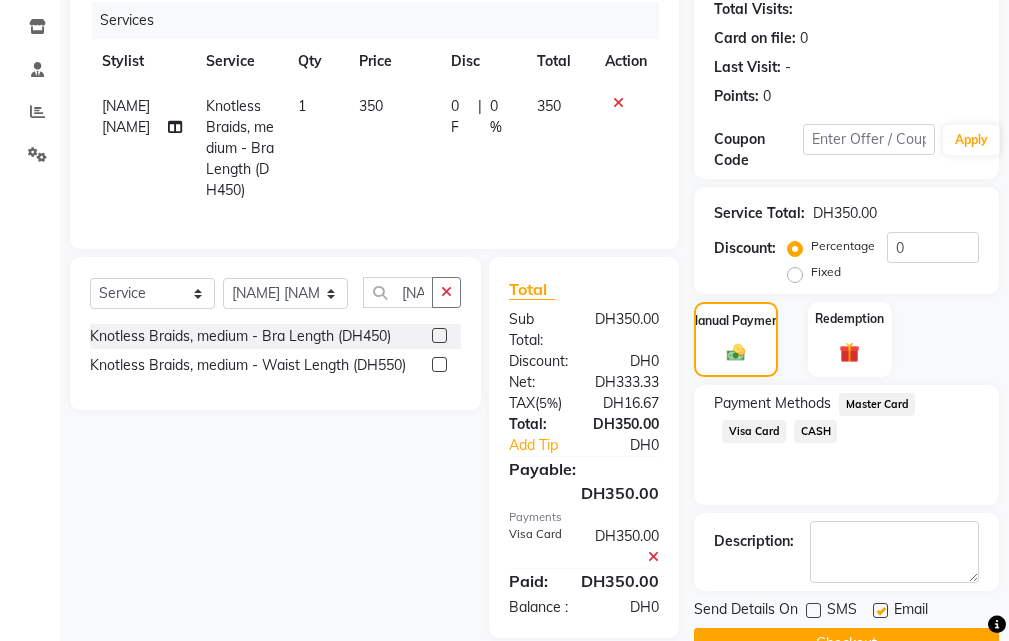 click 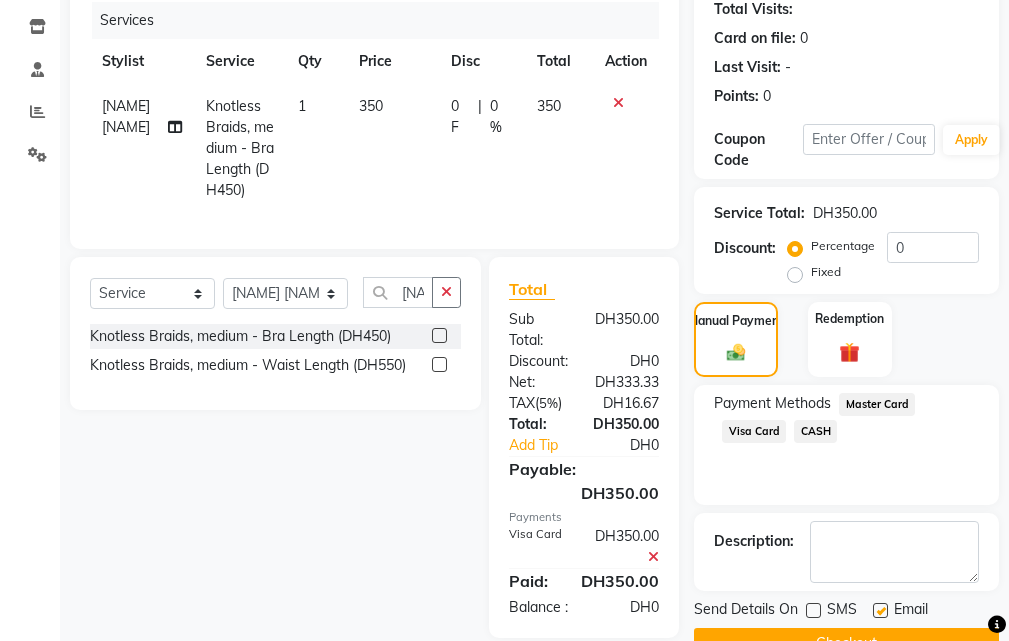 checkbox on "false" 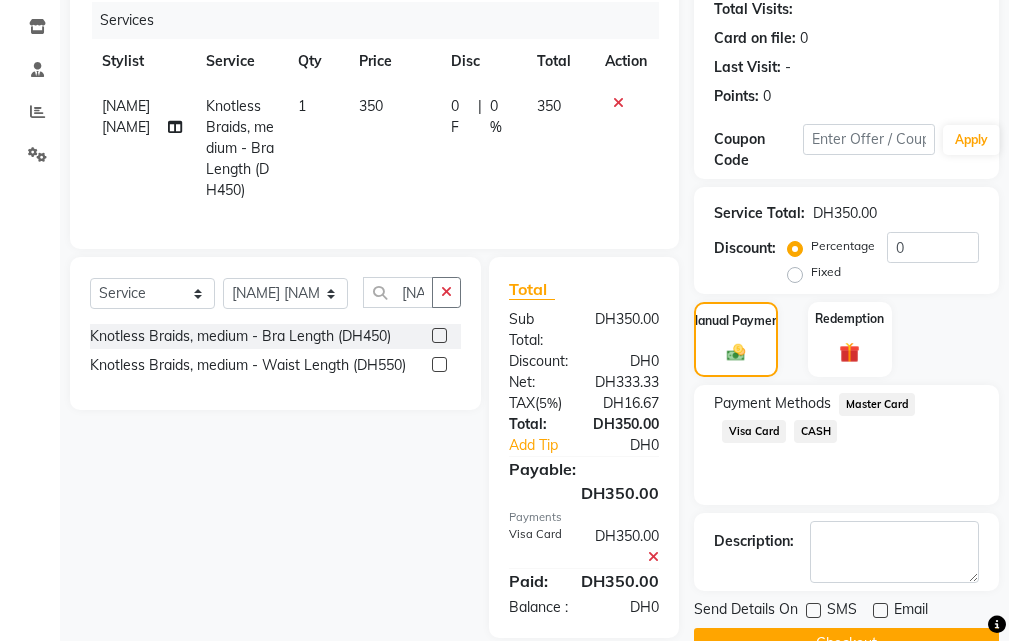 scroll, scrollTop: 336, scrollLeft: 0, axis: vertical 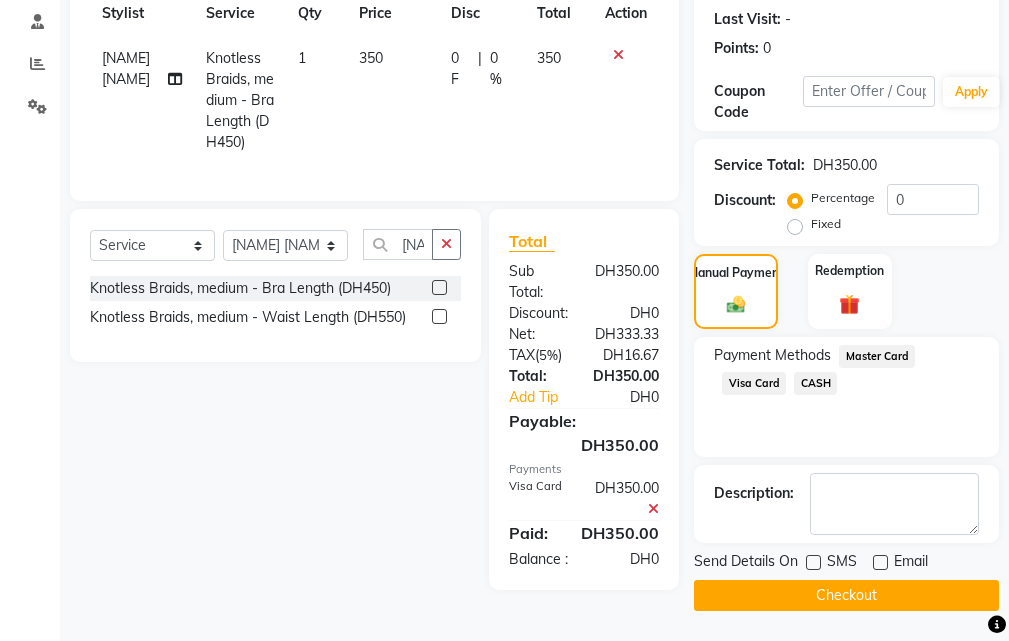 click on "Checkout" 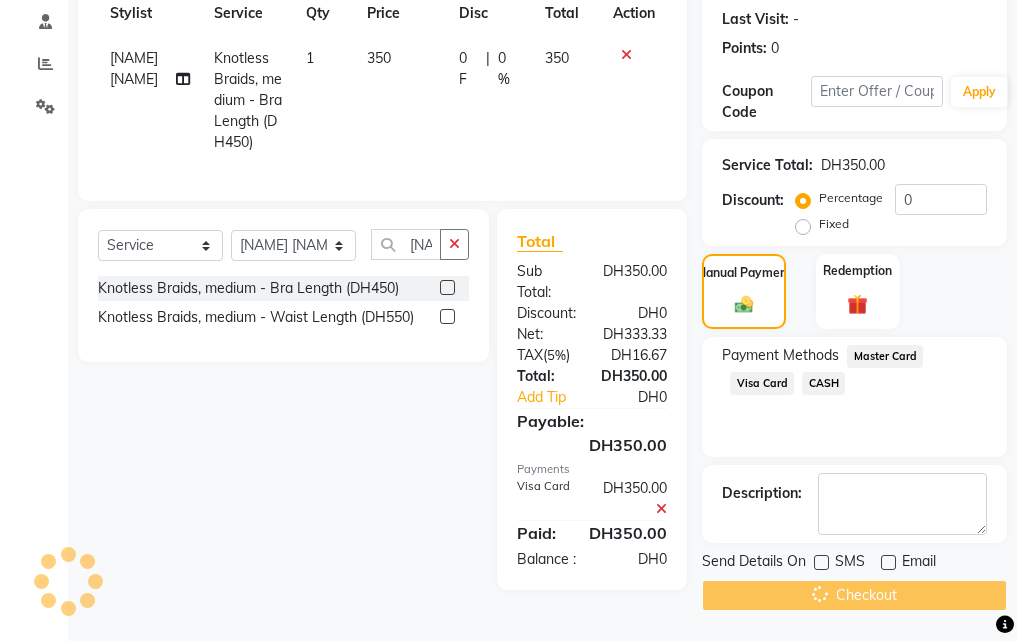 scroll, scrollTop: 0, scrollLeft: 0, axis: both 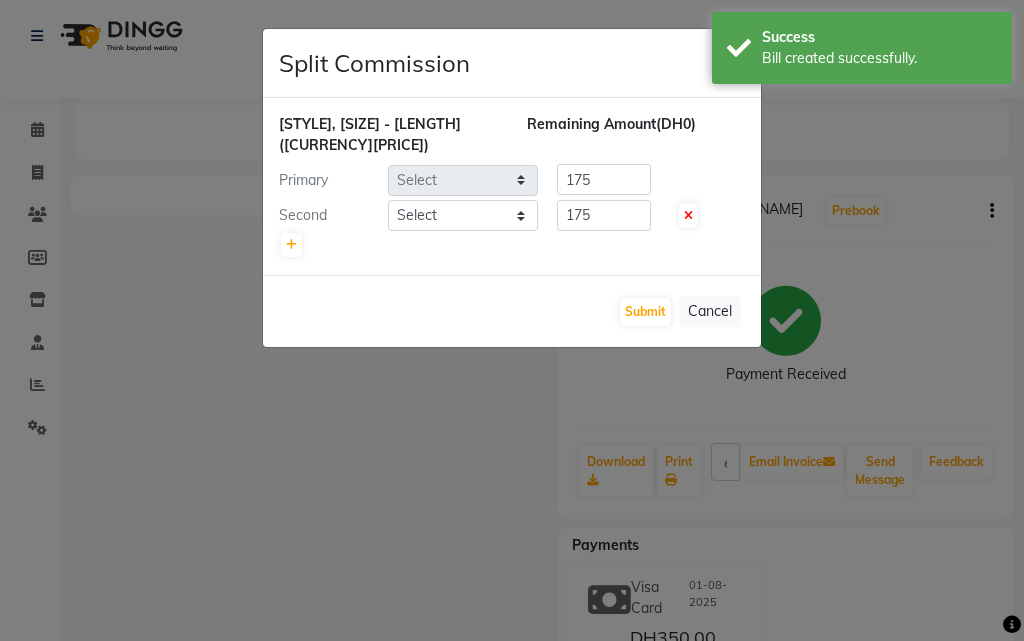 select on "41788" 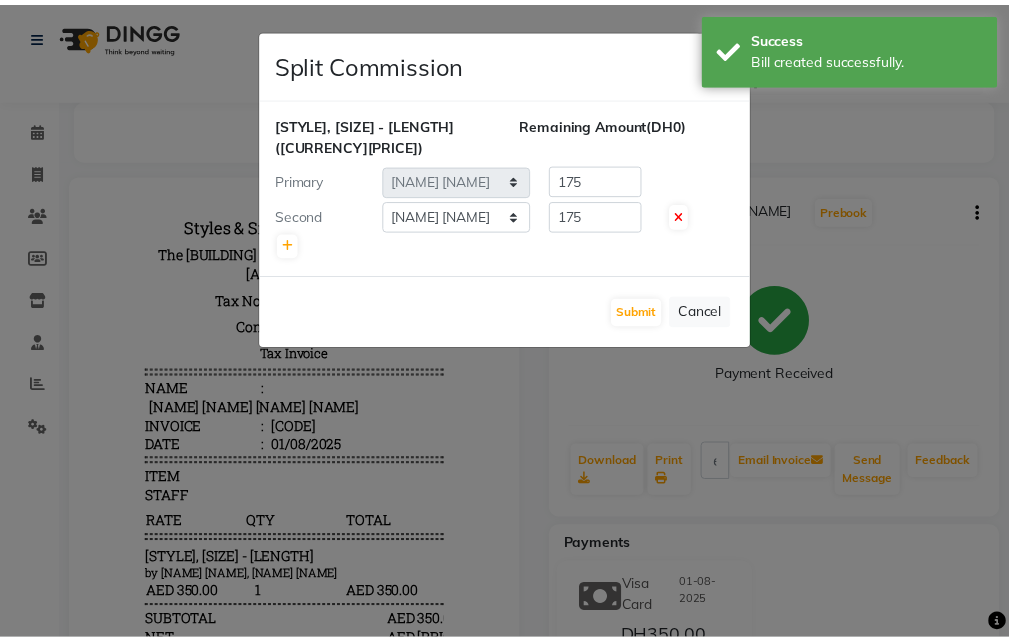 scroll, scrollTop: 0, scrollLeft: 0, axis: both 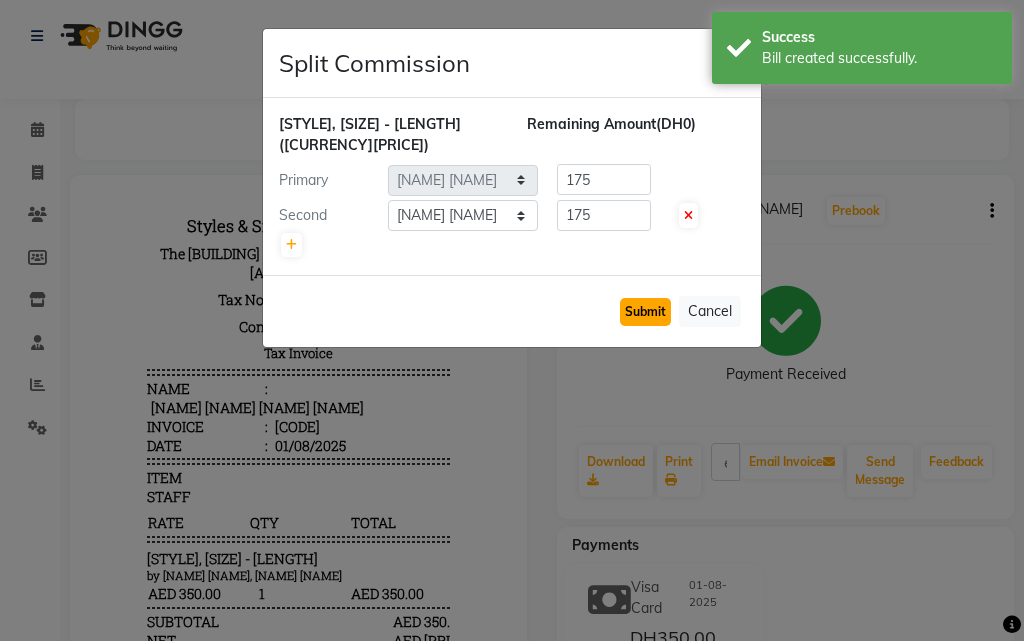 click on "Submit" 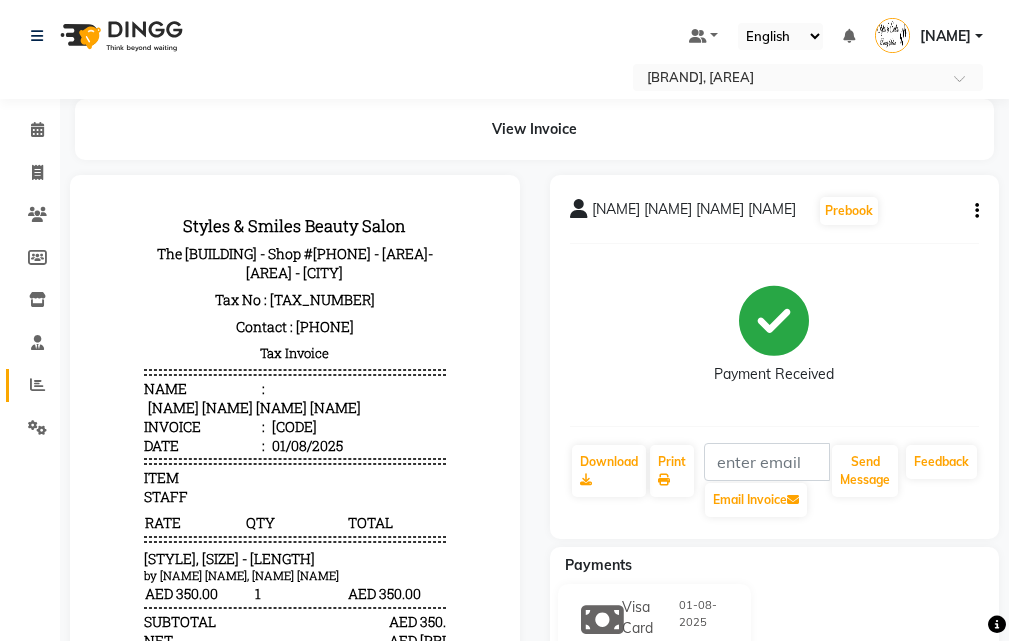 click 